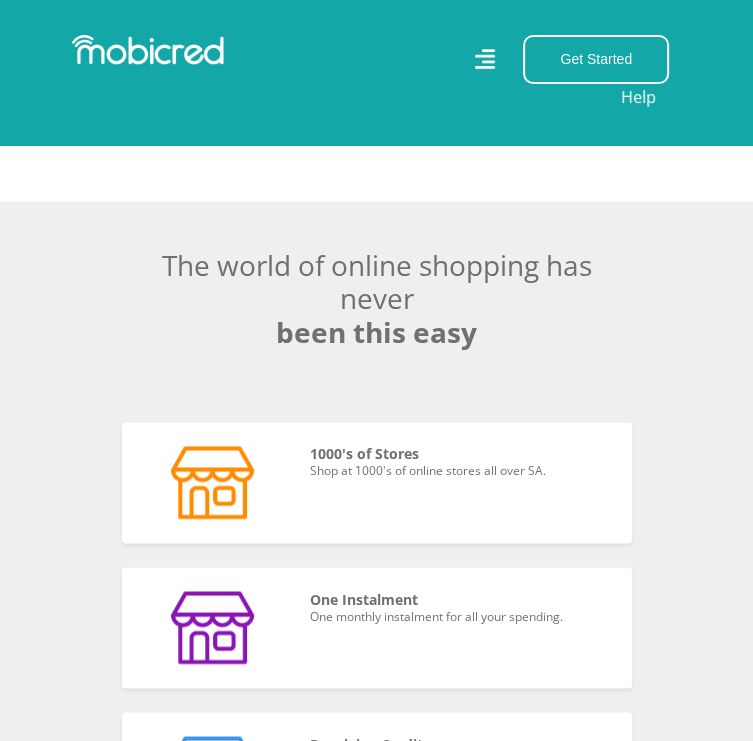 scroll, scrollTop: 1300, scrollLeft: 0, axis: vertical 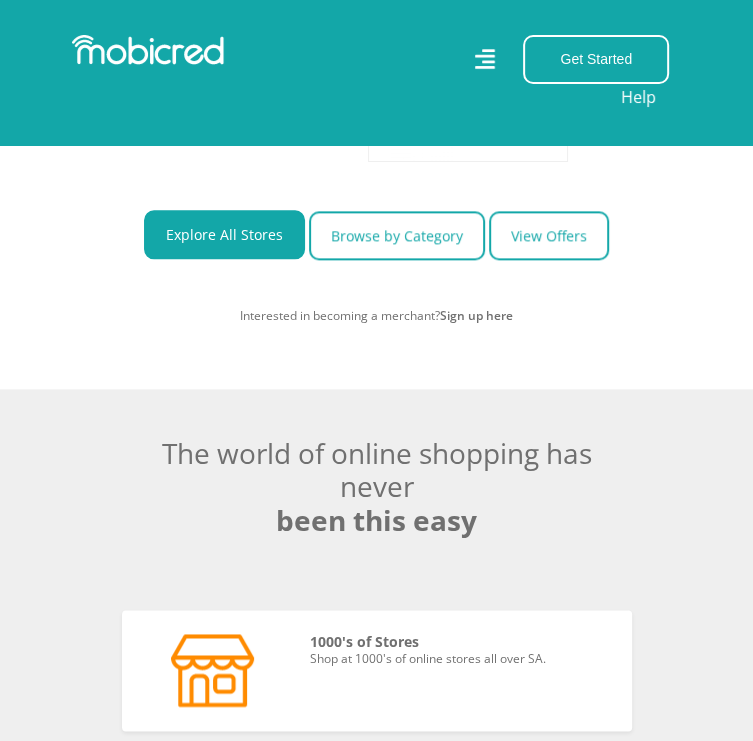 click 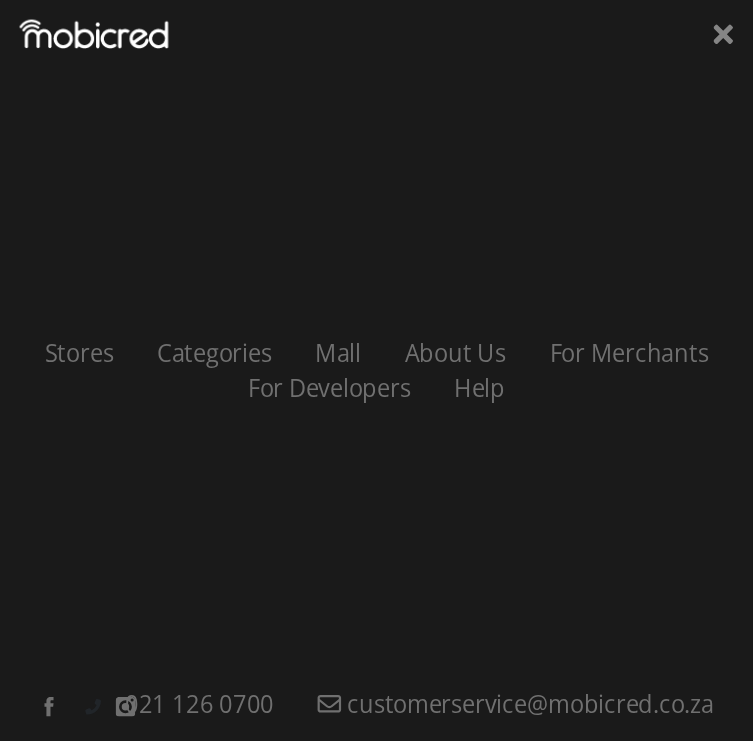 scroll, scrollTop: 0, scrollLeft: 3600, axis: horizontal 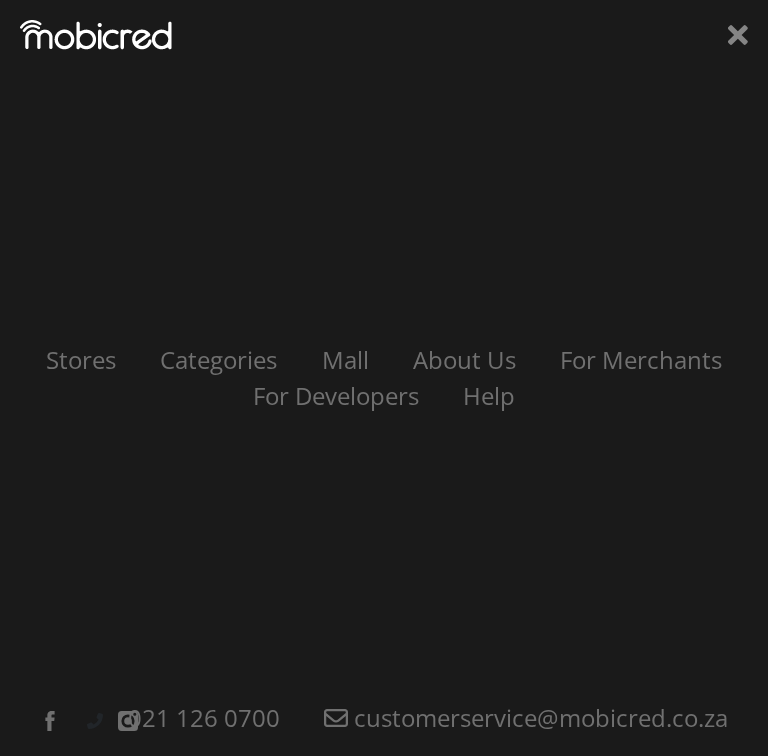 click 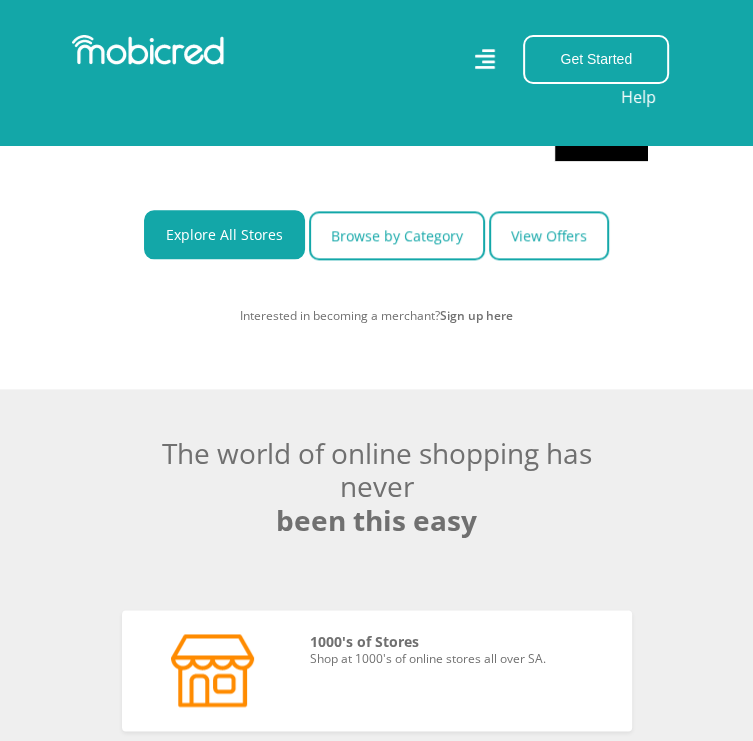 scroll, scrollTop: 0, scrollLeft: 5038, axis: horizontal 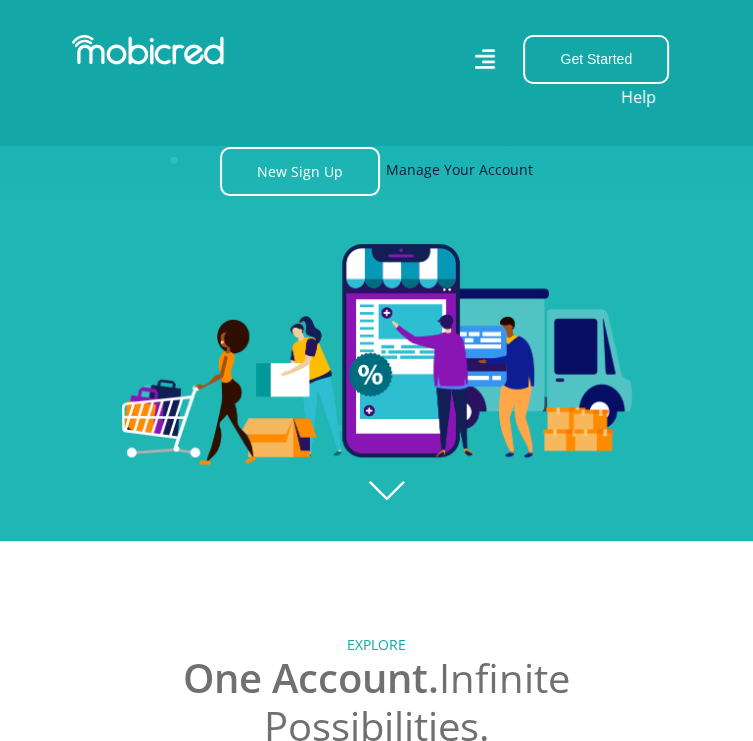 click on "Manage Your Account" at bounding box center [459, 171] 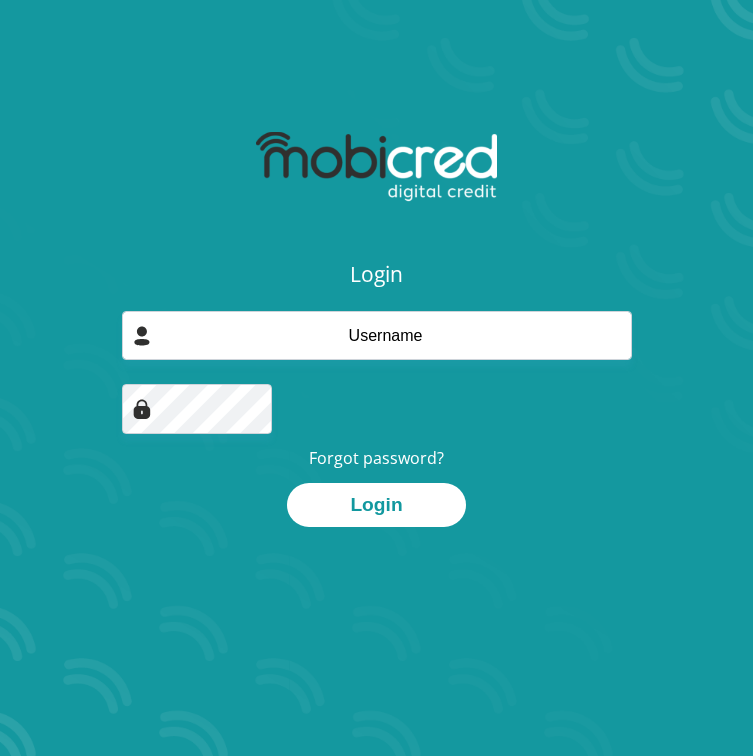 scroll, scrollTop: 0, scrollLeft: 0, axis: both 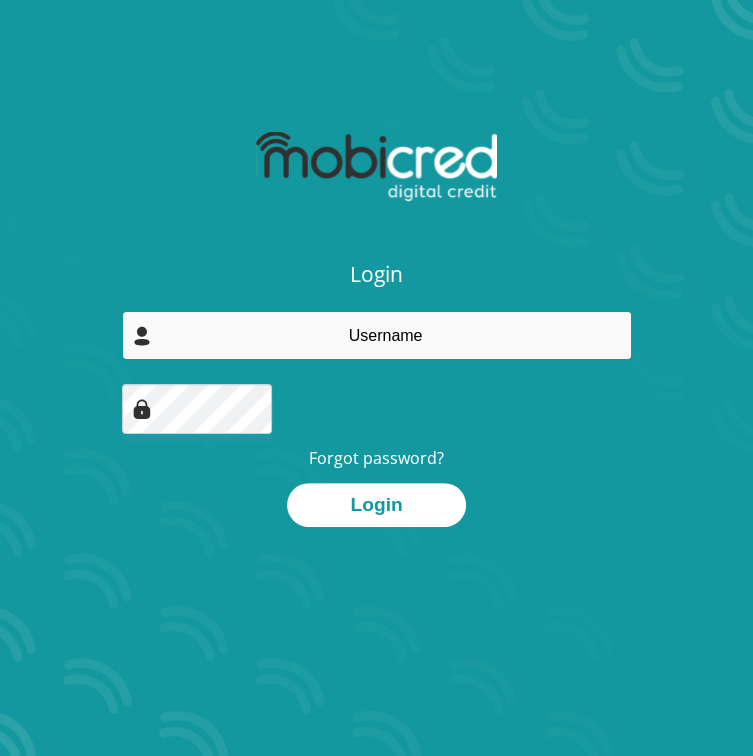 click at bounding box center (377, 335) 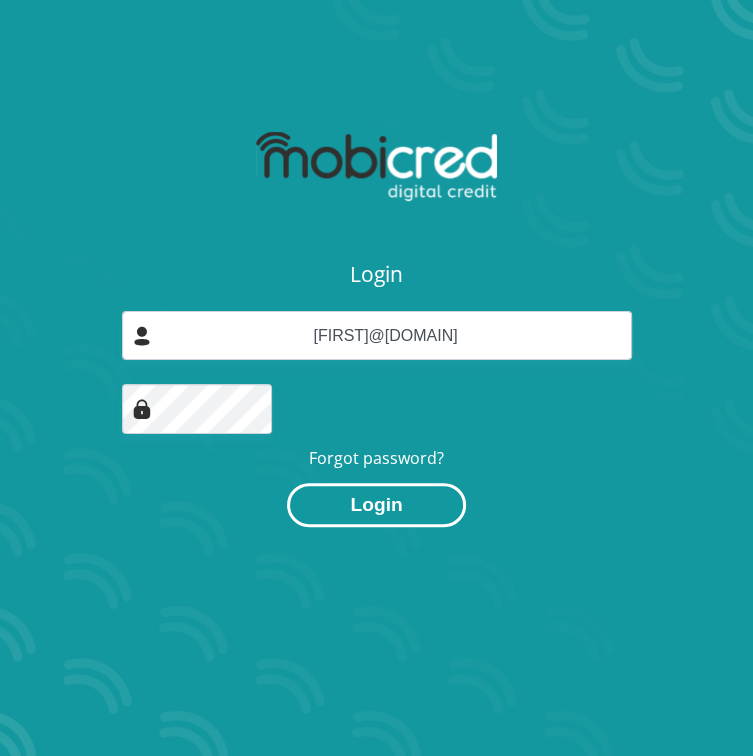 click on "Login" at bounding box center [376, 505] 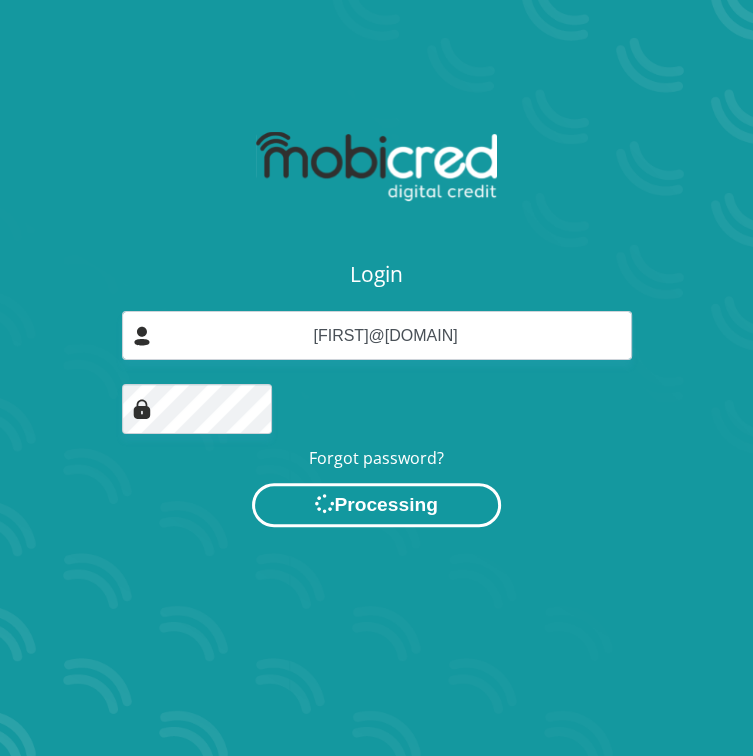 scroll, scrollTop: 0, scrollLeft: 0, axis: both 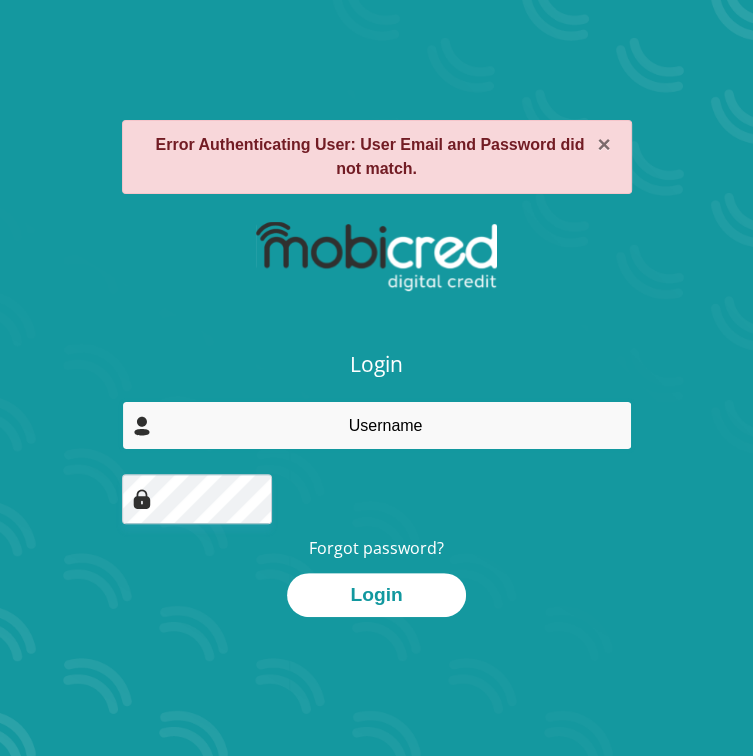 click at bounding box center (377, 425) 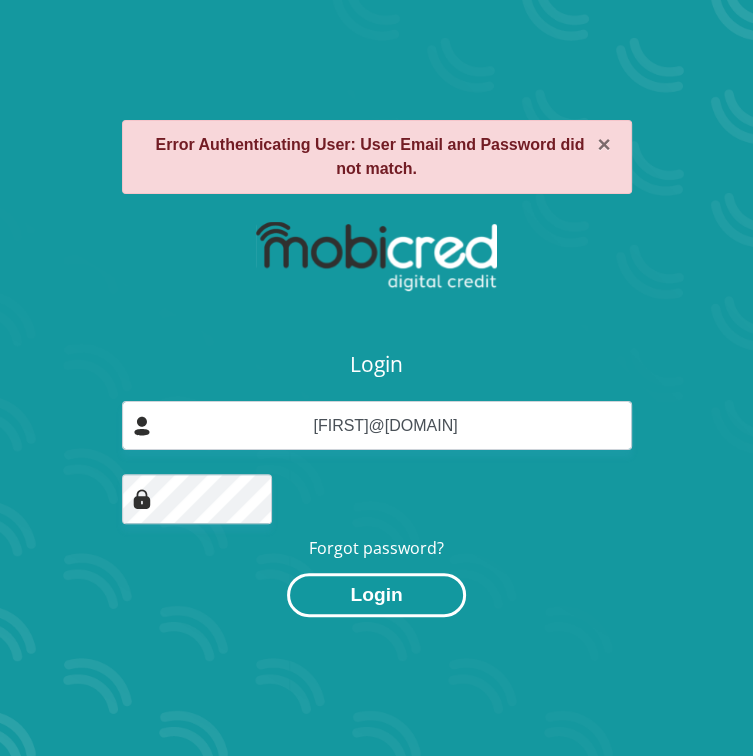 click on "Login" at bounding box center (376, 595) 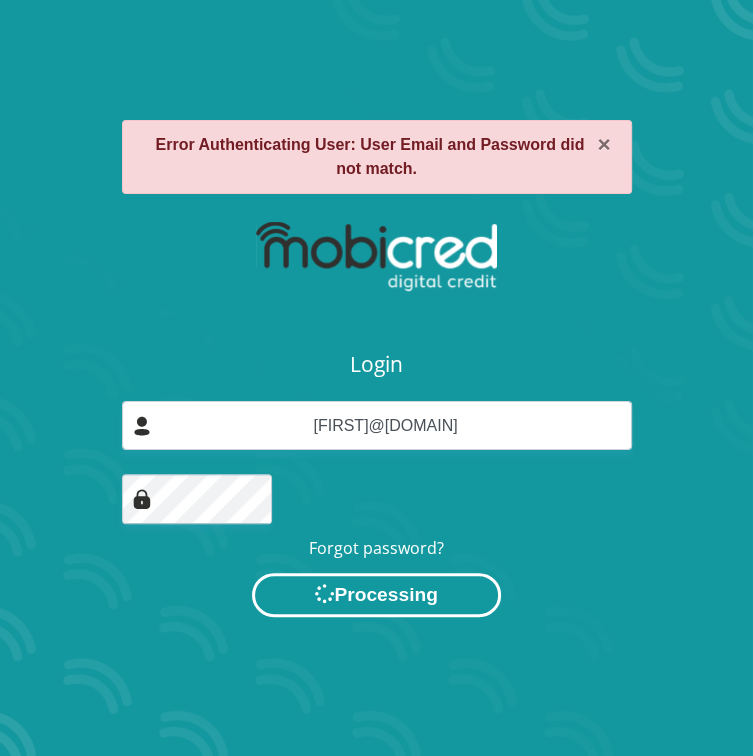scroll, scrollTop: 0, scrollLeft: 0, axis: both 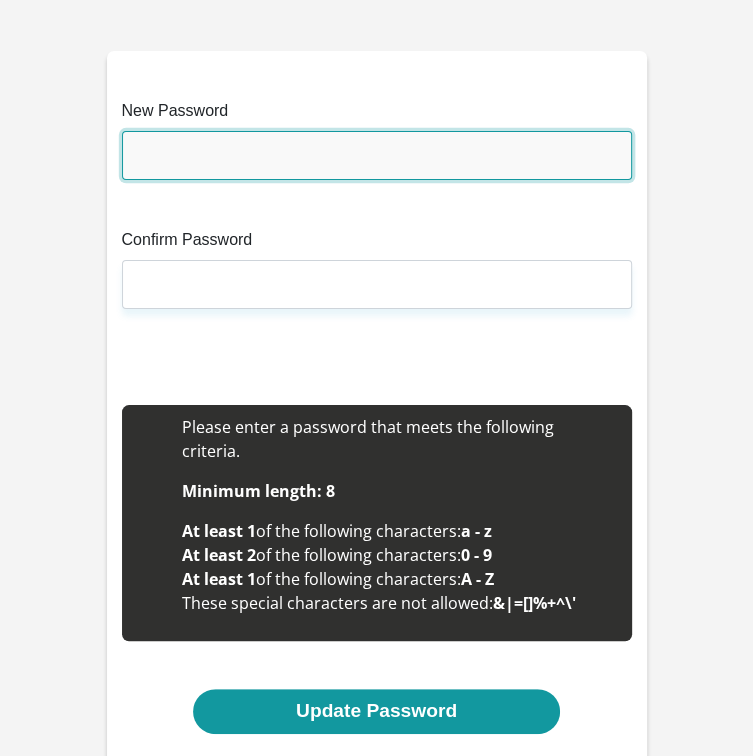 click on "New Password" at bounding box center (377, 155) 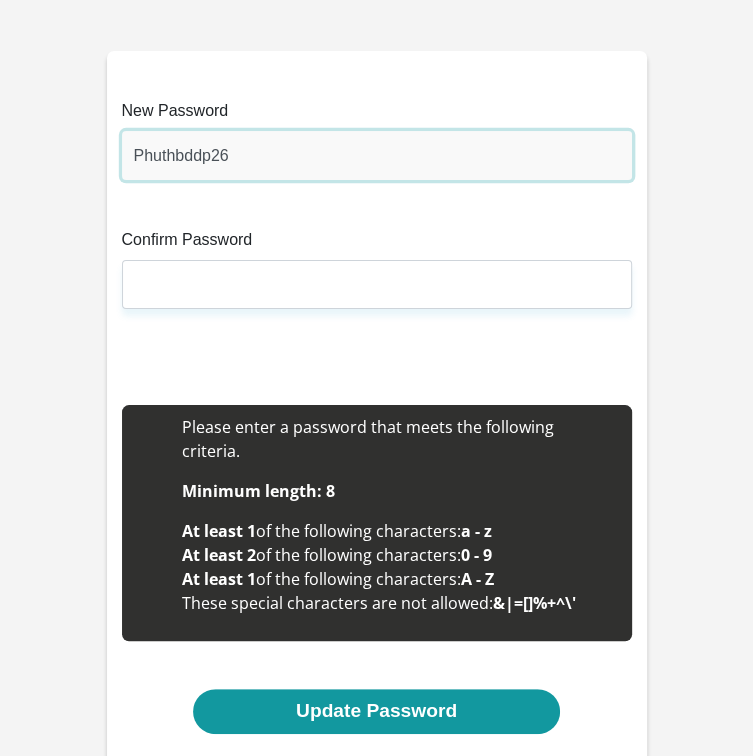 type on "Phuthbddp26" 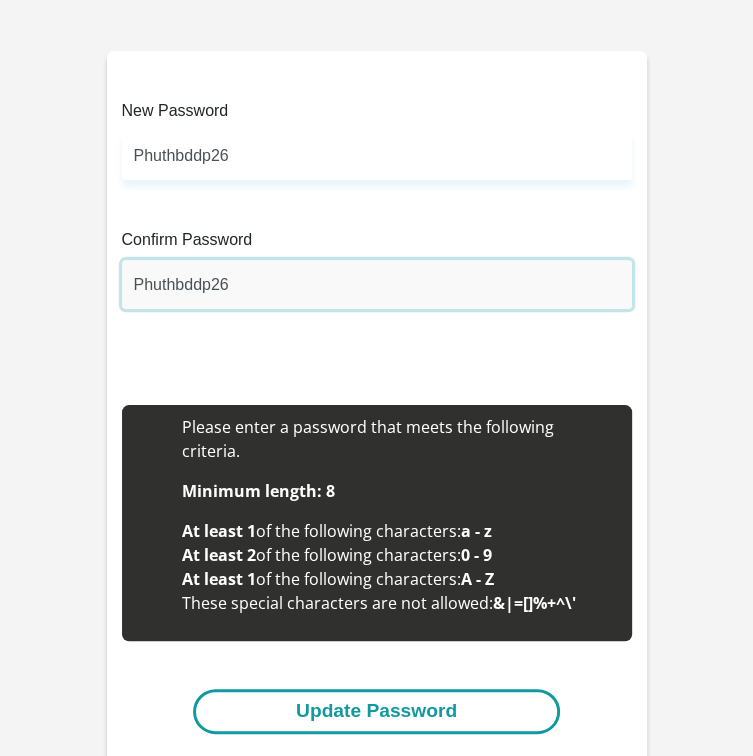 type on "Phuthbddp26" 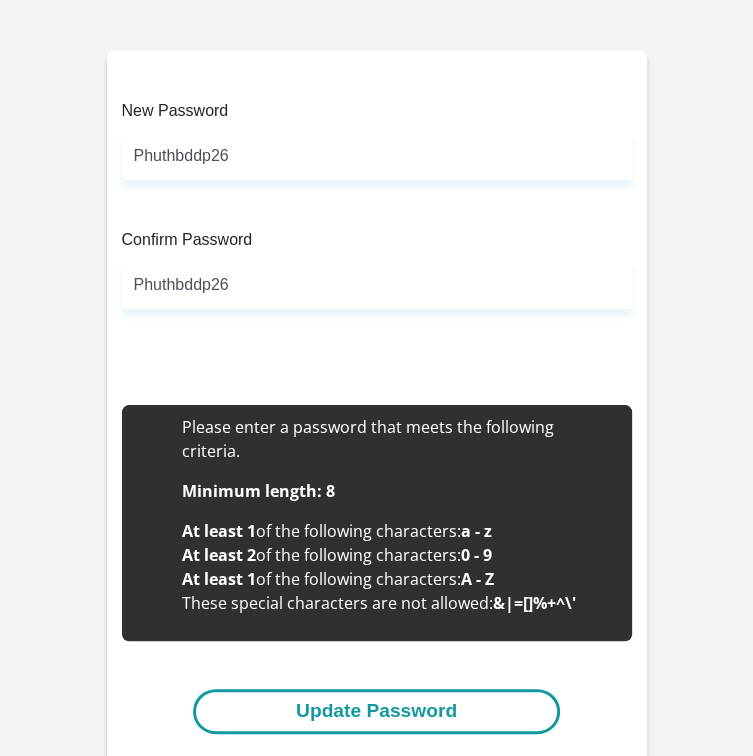 click on "Update Password" at bounding box center (376, 711) 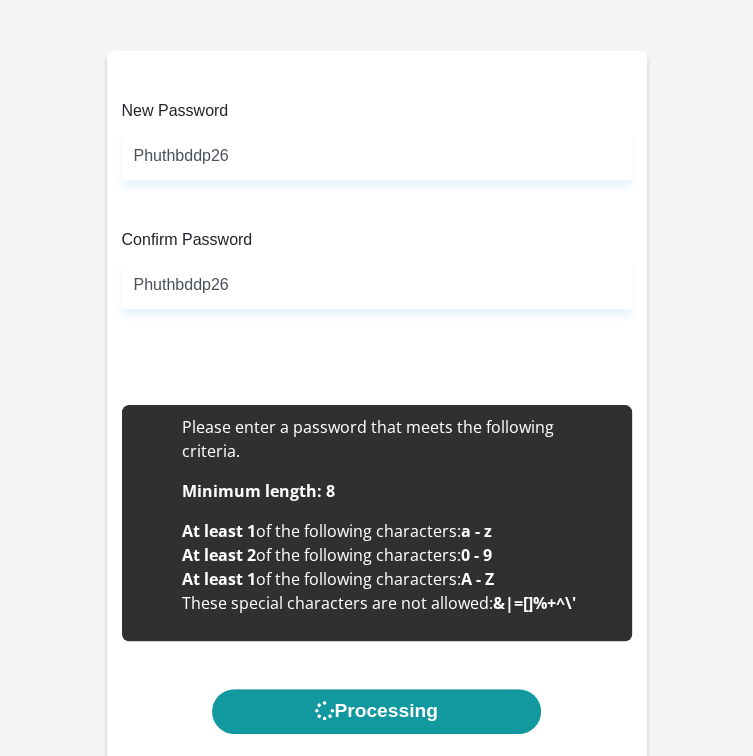 scroll, scrollTop: 0, scrollLeft: 0, axis: both 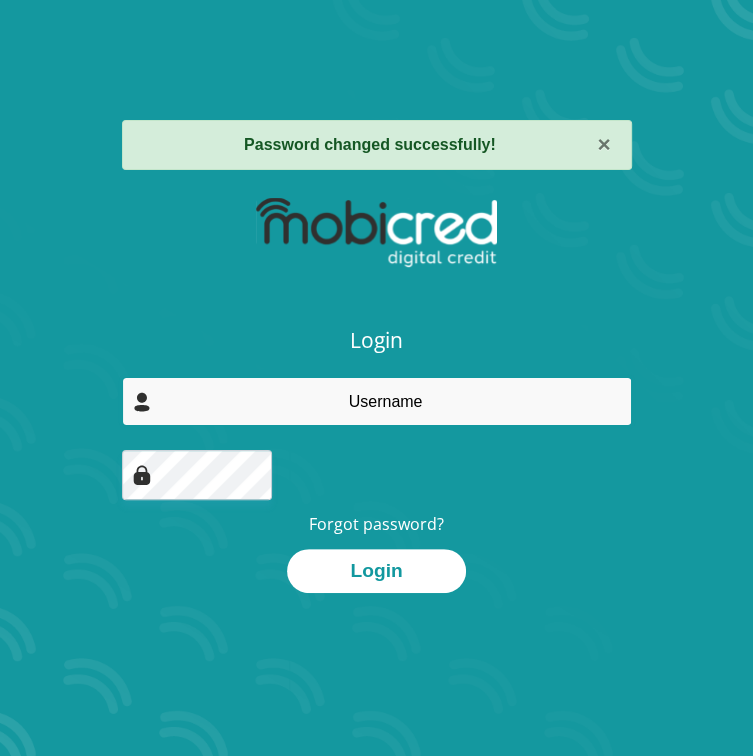 click at bounding box center (377, 401) 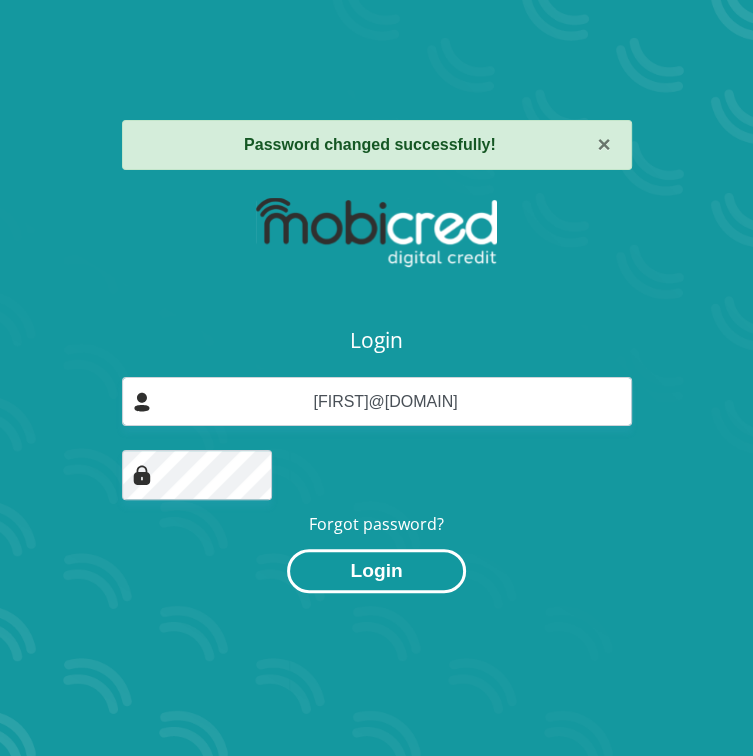 click on "Login" at bounding box center [376, 571] 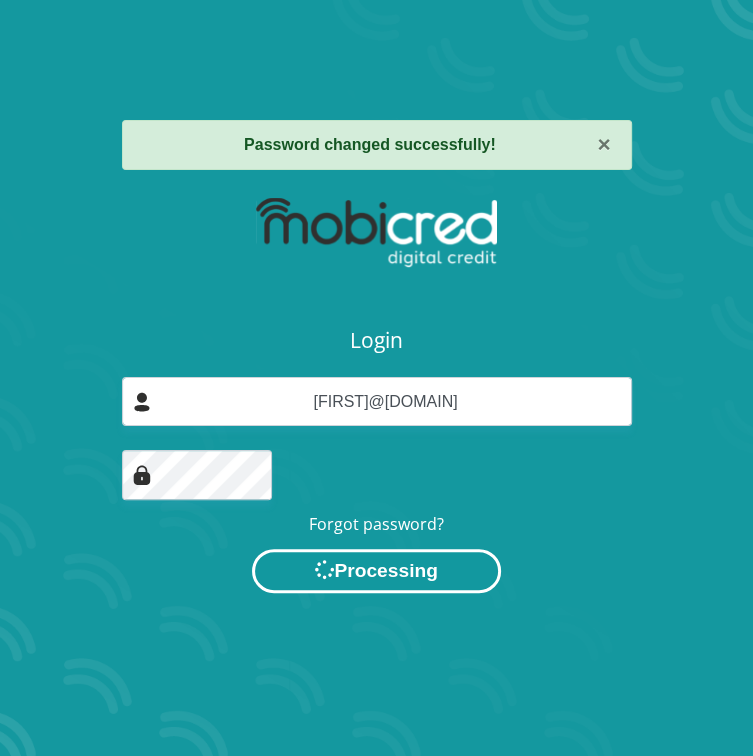 scroll, scrollTop: 0, scrollLeft: 0, axis: both 